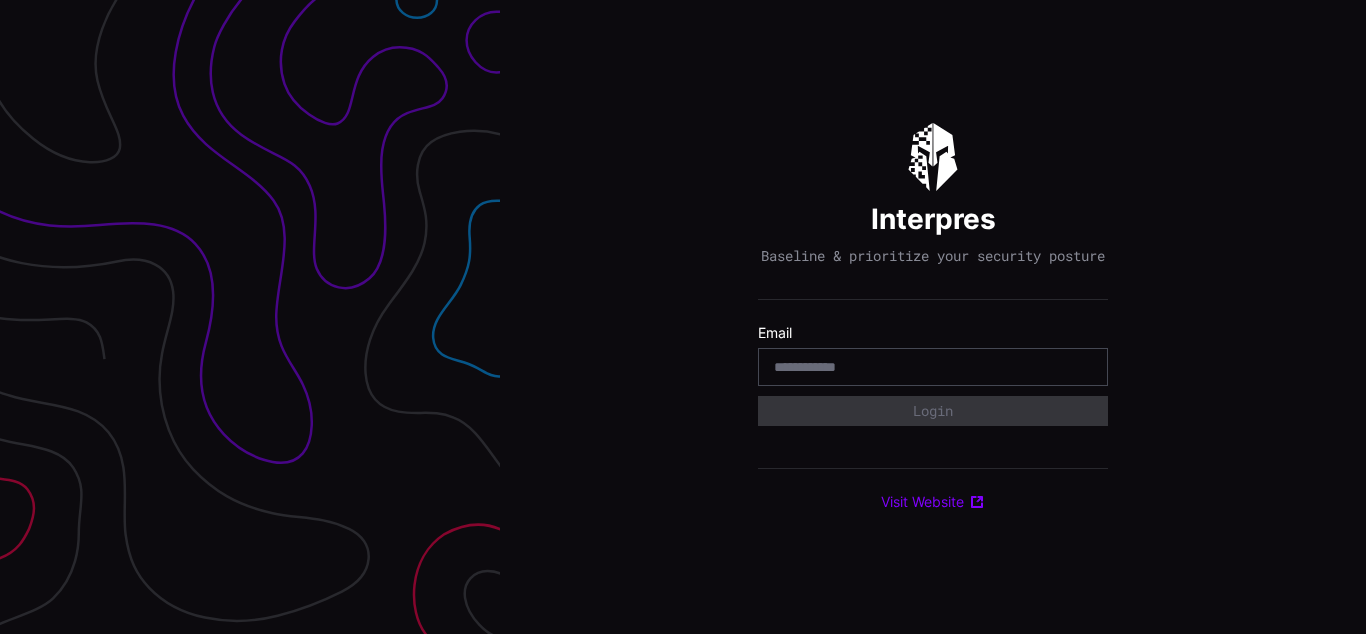 scroll, scrollTop: 0, scrollLeft: 0, axis: both 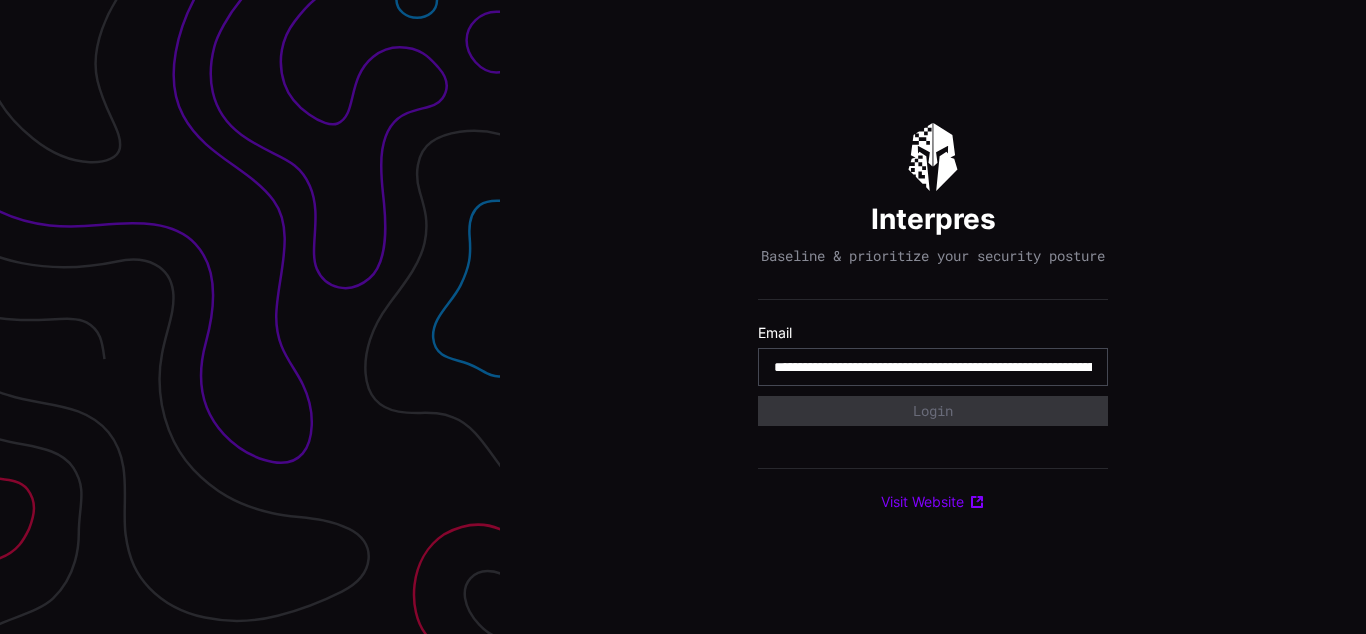 type on "**********" 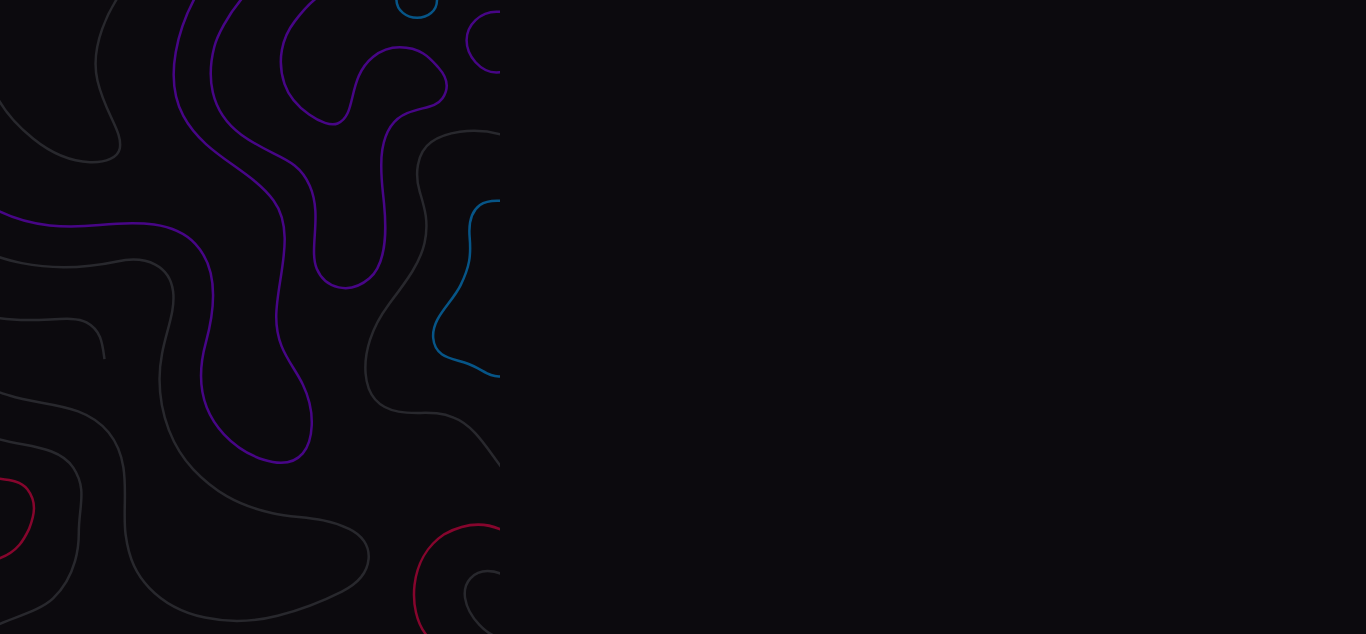 scroll, scrollTop: 0, scrollLeft: 0, axis: both 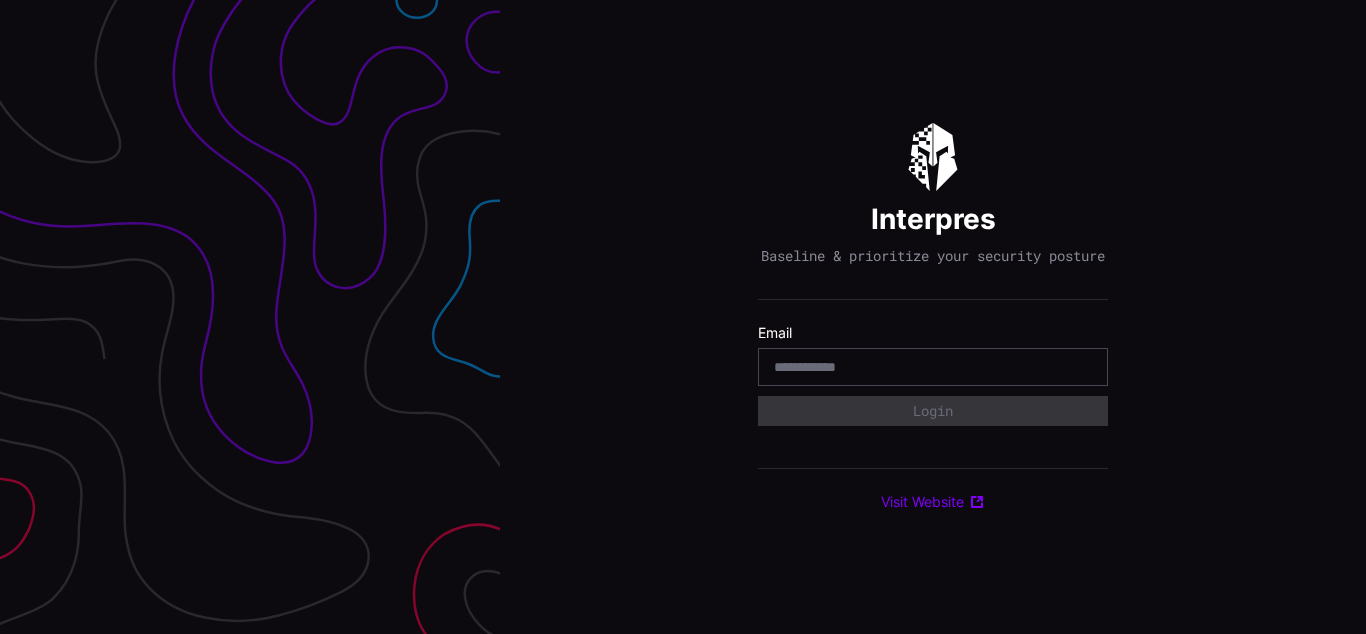 click on "Interpres Baseline & prioritize your security posture Email Login Visit Website" at bounding box center [933, 317] 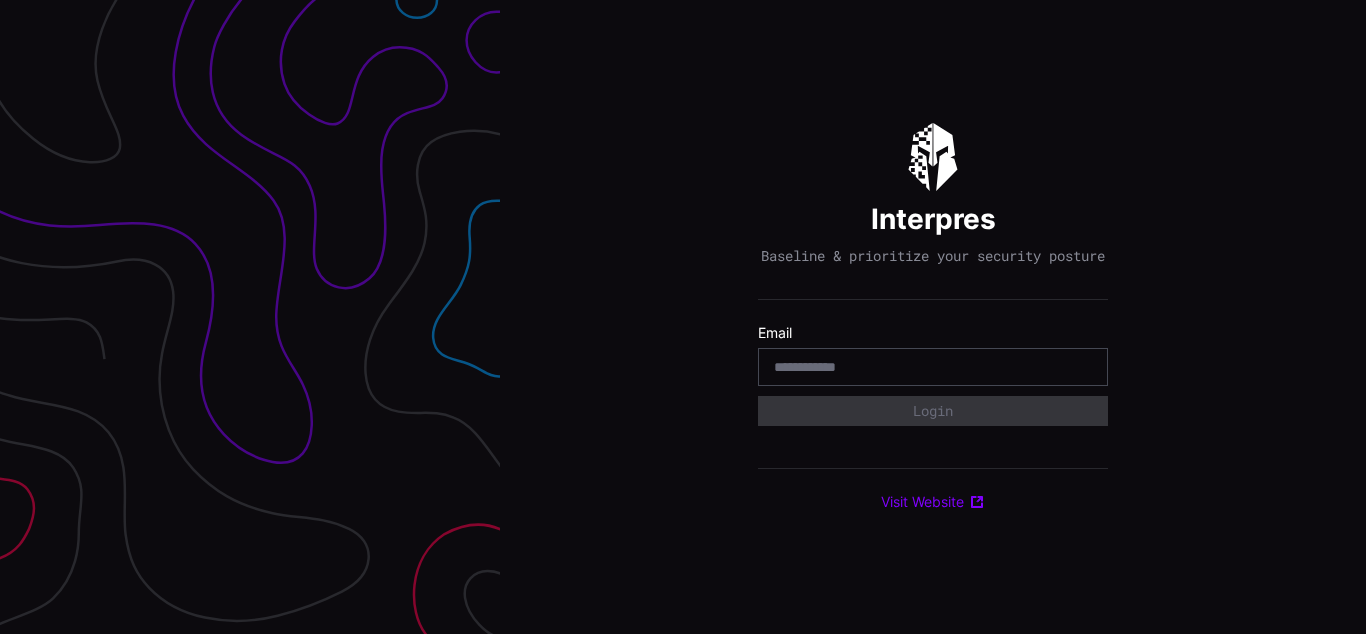 scroll, scrollTop: 0, scrollLeft: 0, axis: both 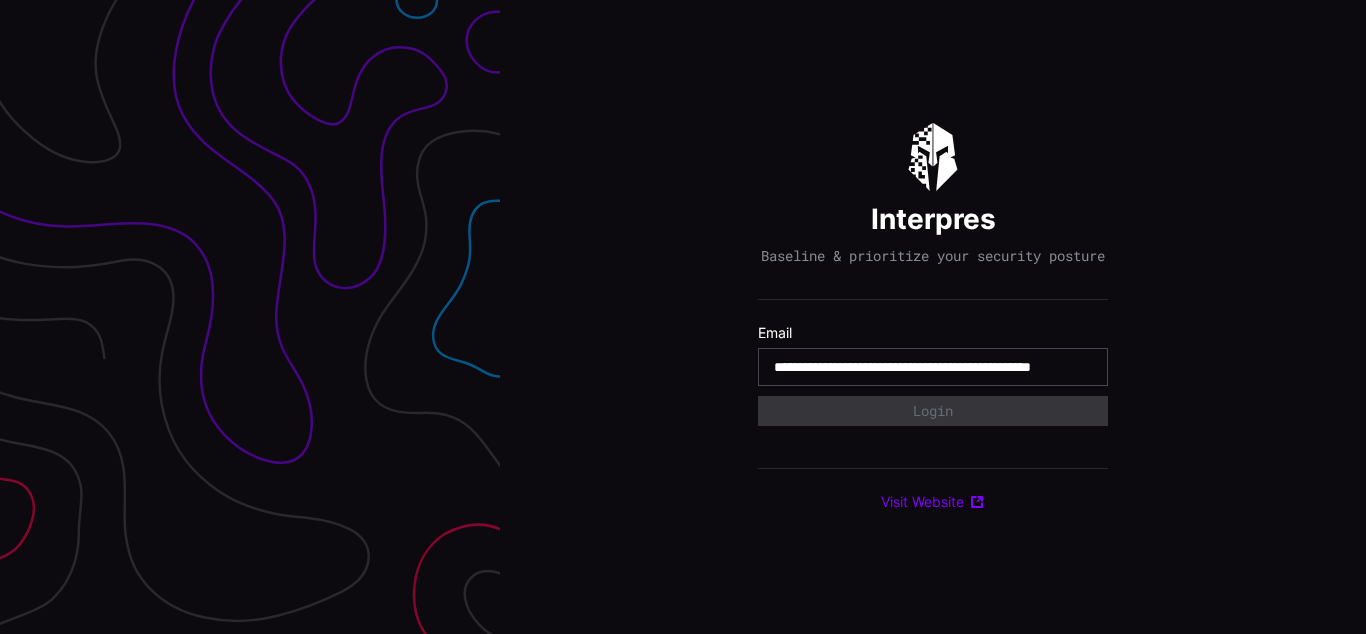type on "**********" 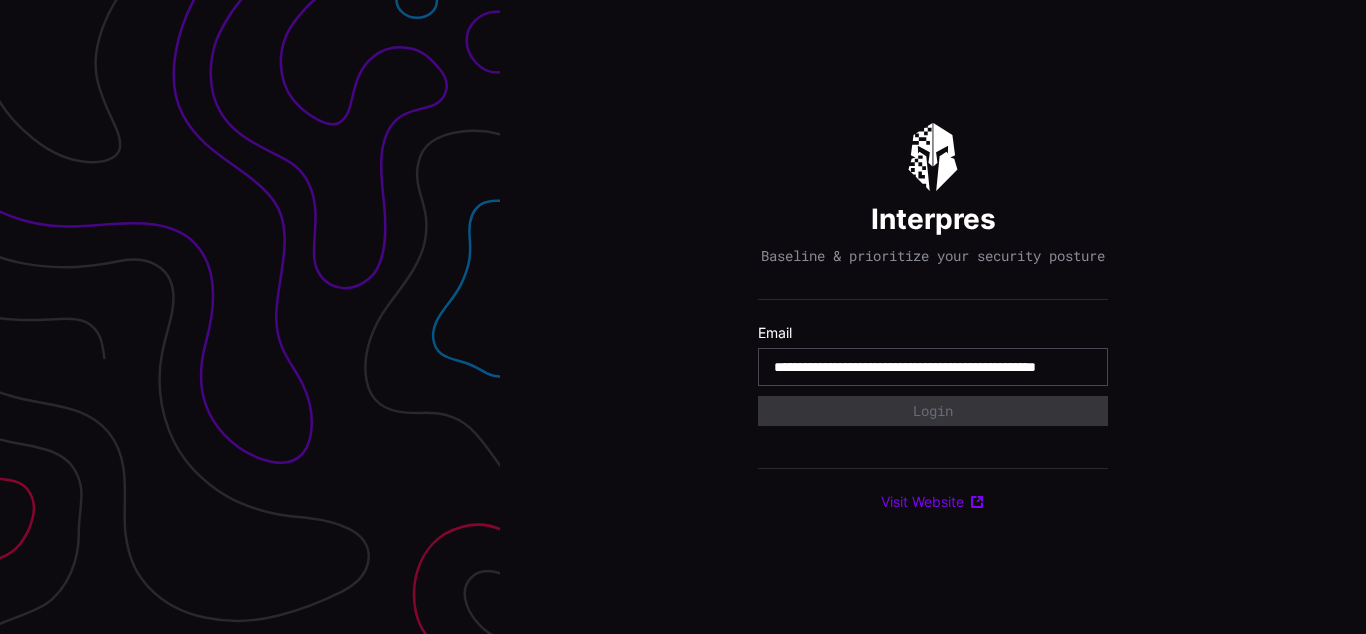 click on "**********" at bounding box center [933, 367] 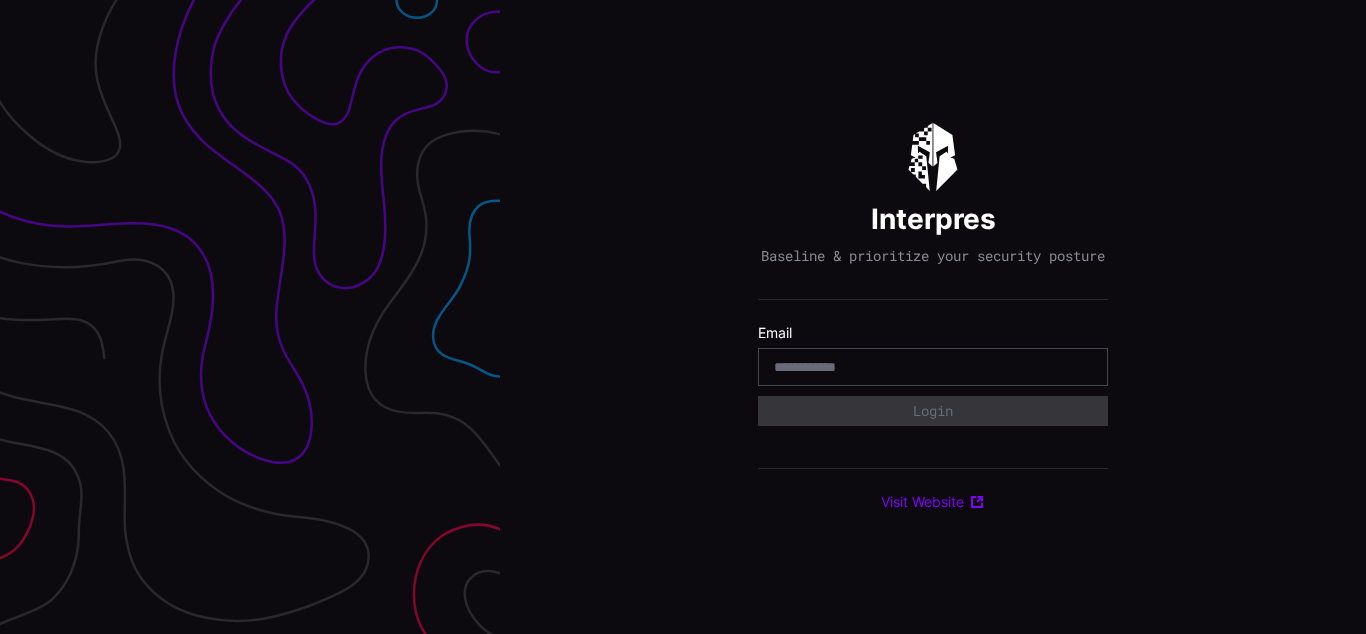 scroll, scrollTop: 0, scrollLeft: 0, axis: both 